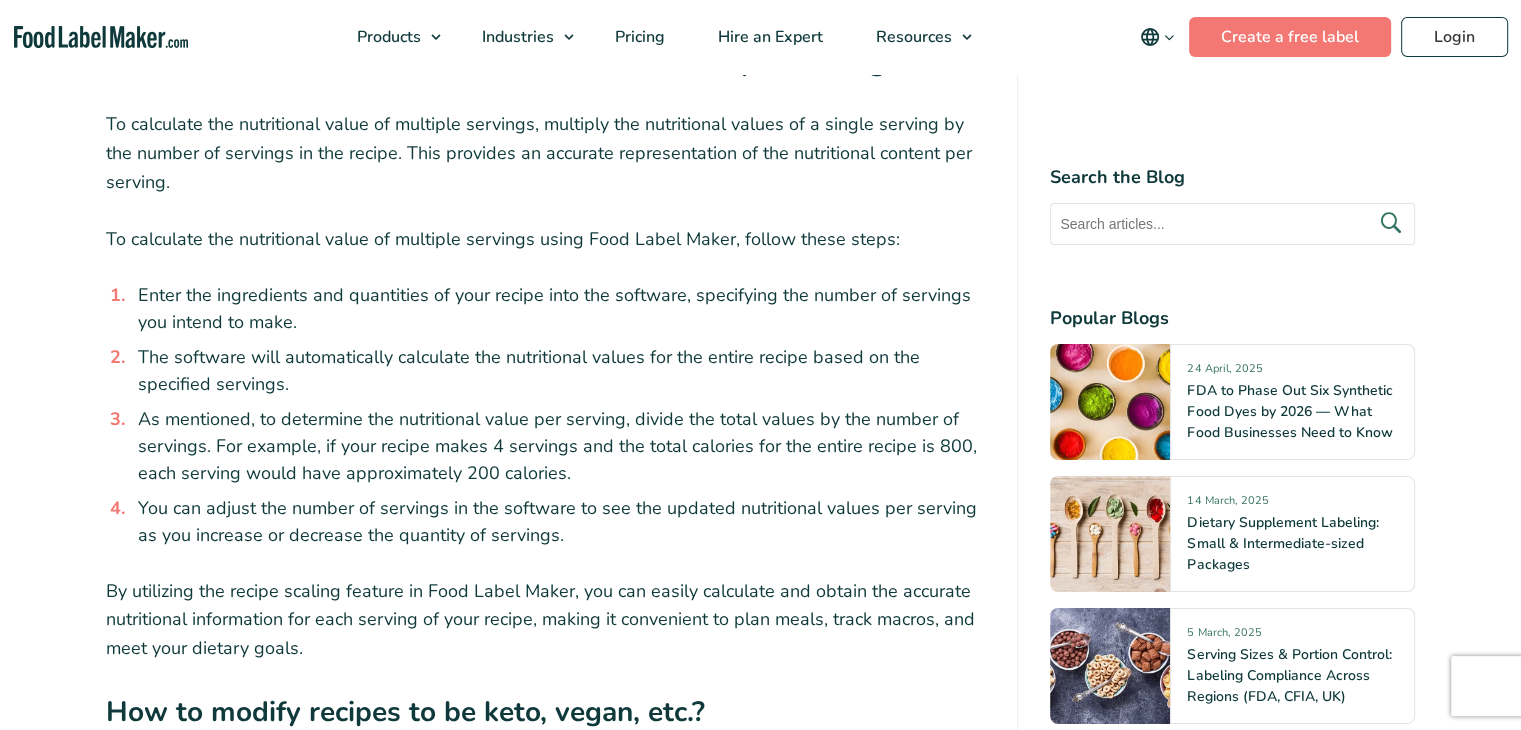 scroll, scrollTop: 6943, scrollLeft: 0, axis: vertical 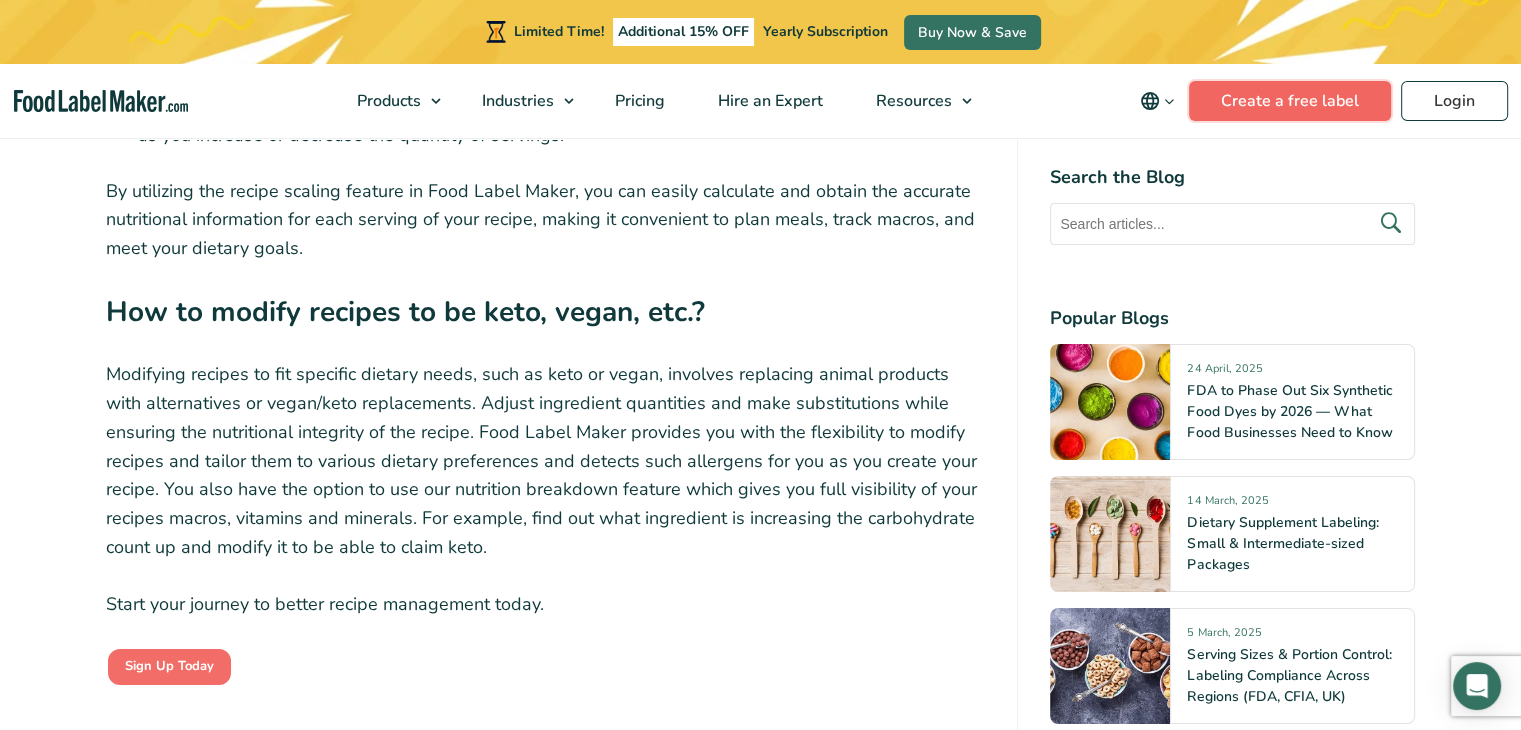 click on "Create a free label" at bounding box center [1290, 101] 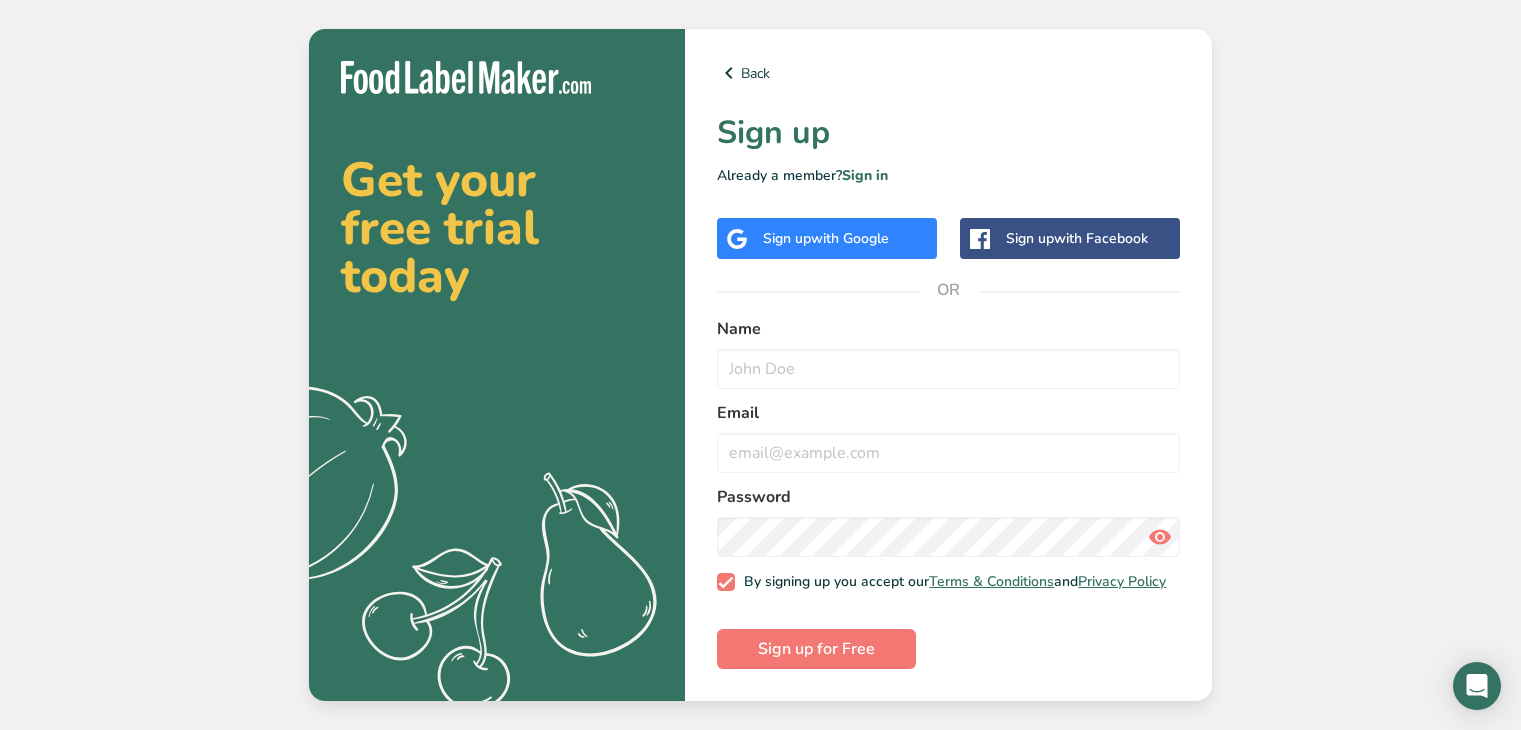 scroll, scrollTop: 0, scrollLeft: 0, axis: both 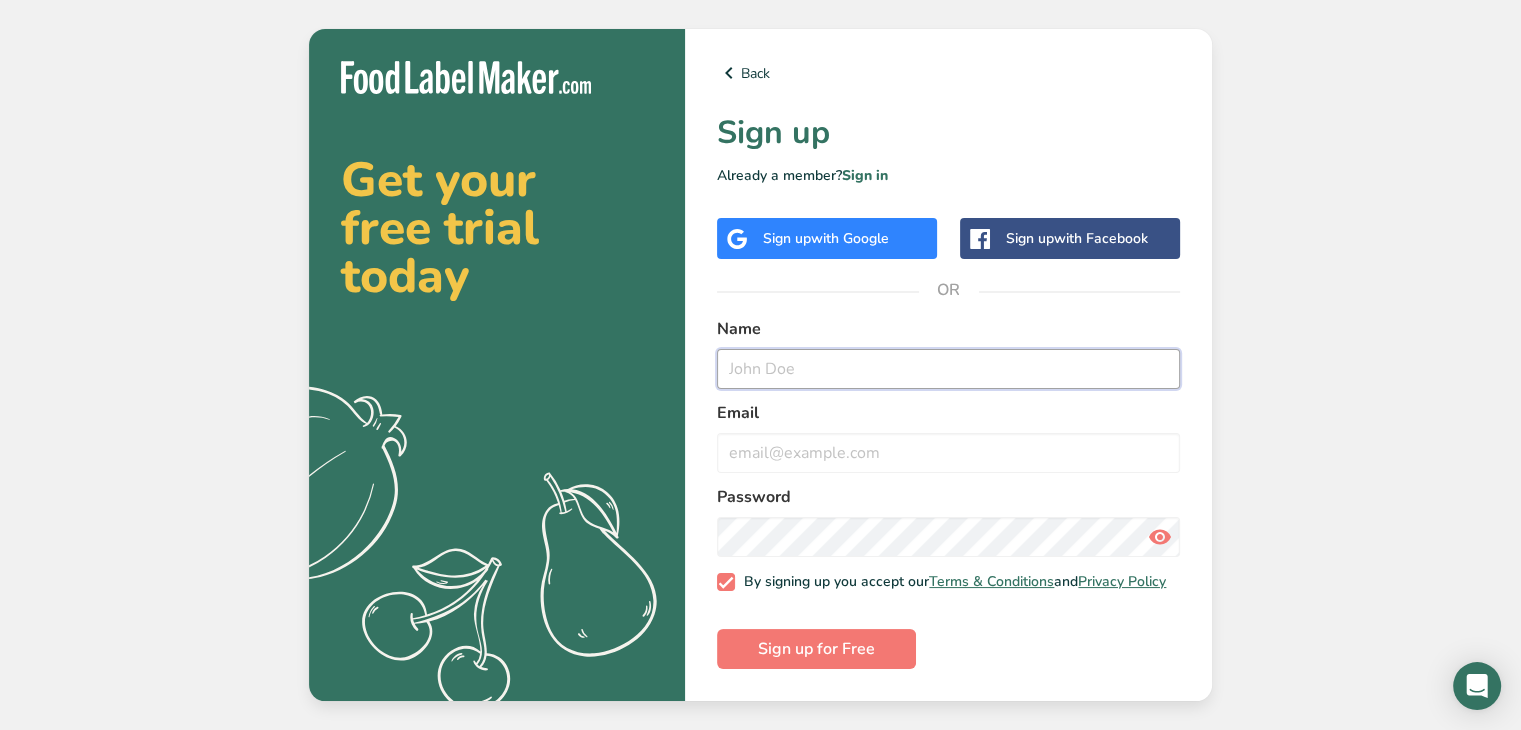 click at bounding box center (948, 369) 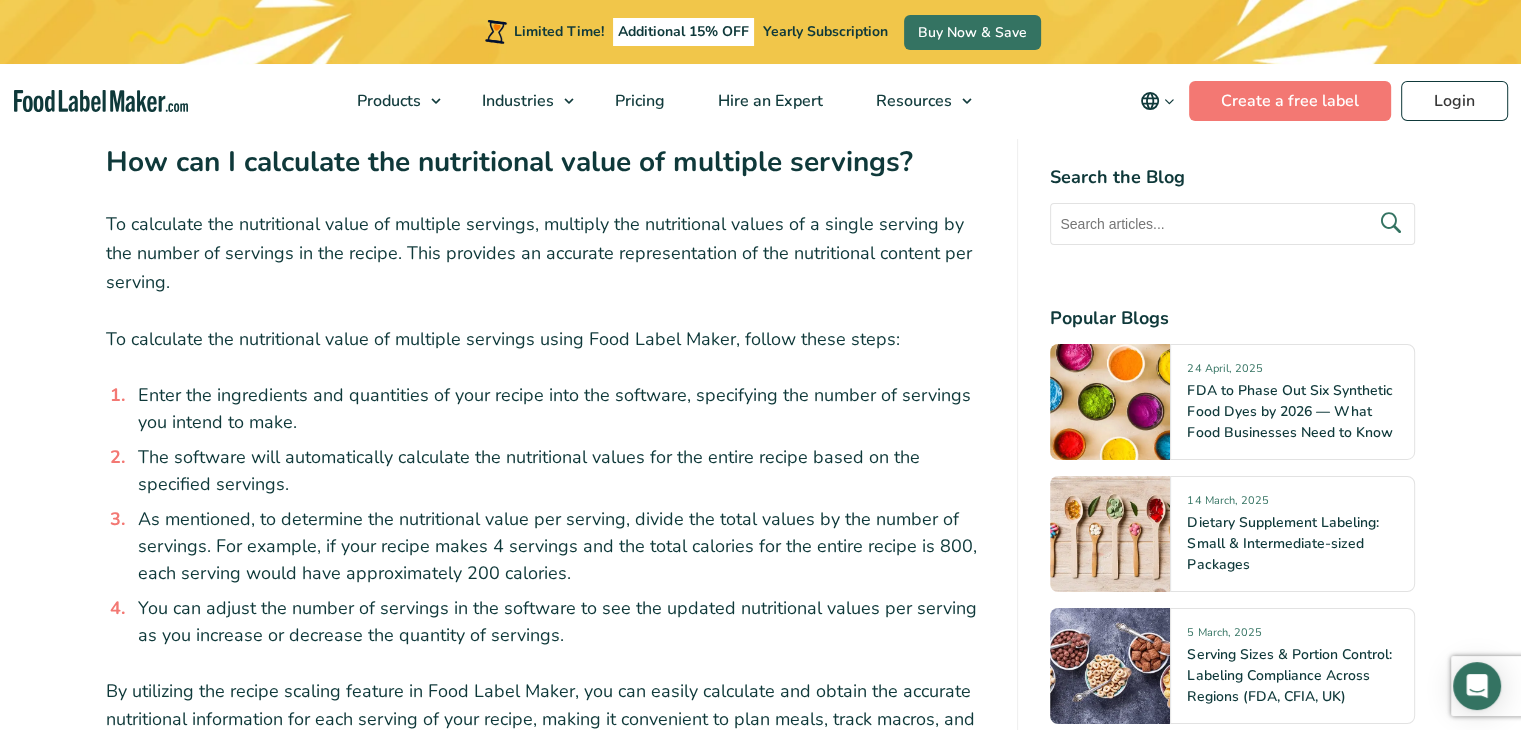 scroll, scrollTop: 6724, scrollLeft: 0, axis: vertical 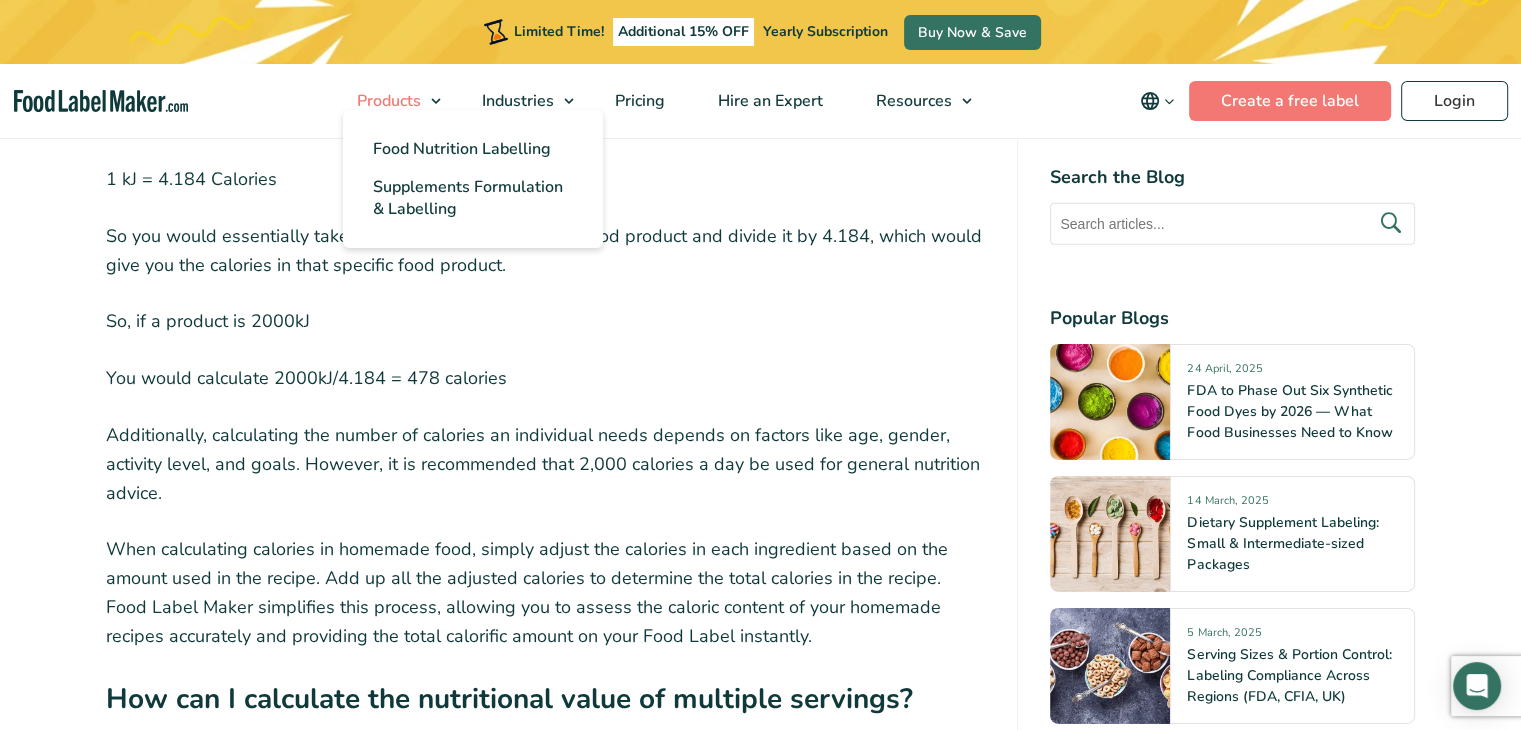 click on "Products" at bounding box center (387, 101) 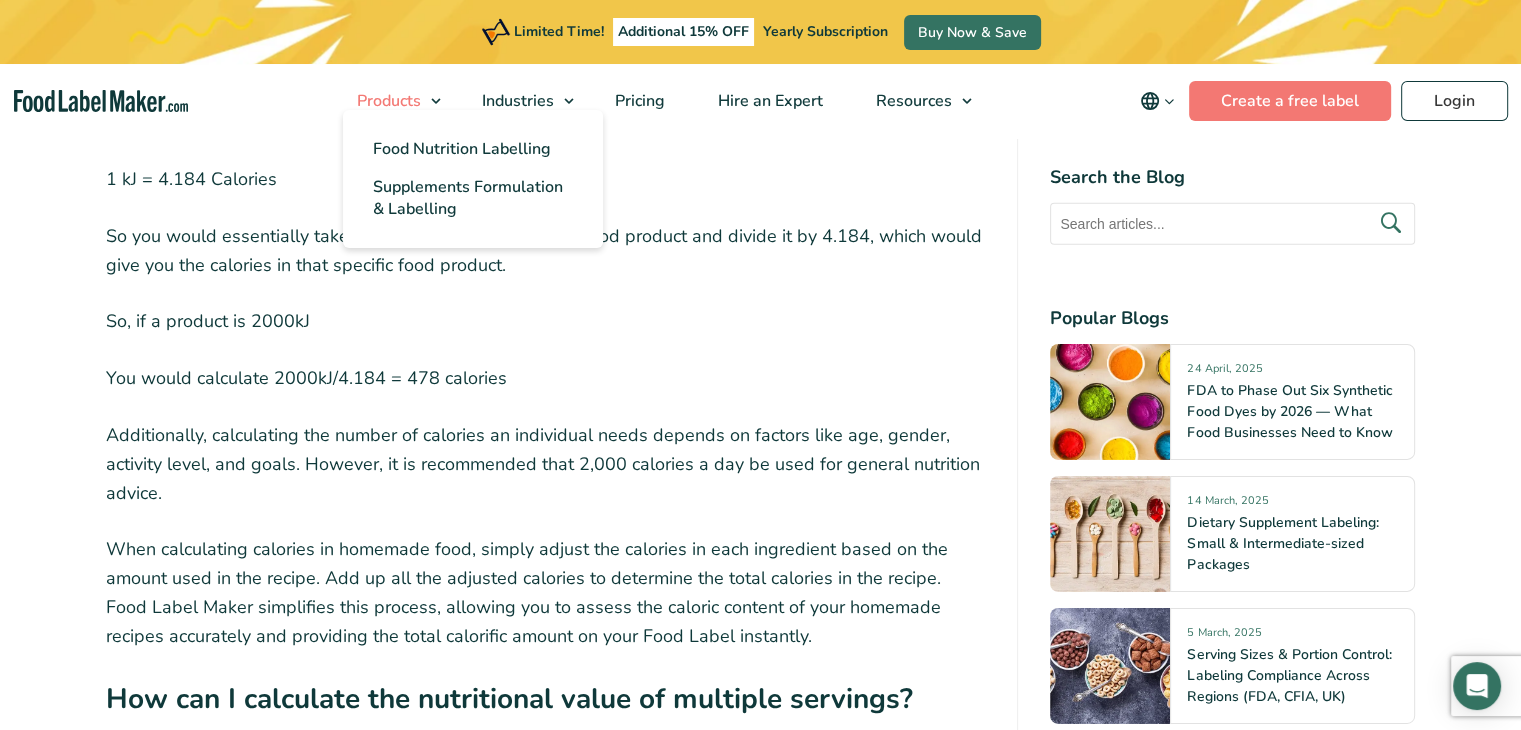 scroll, scrollTop: 0, scrollLeft: 0, axis: both 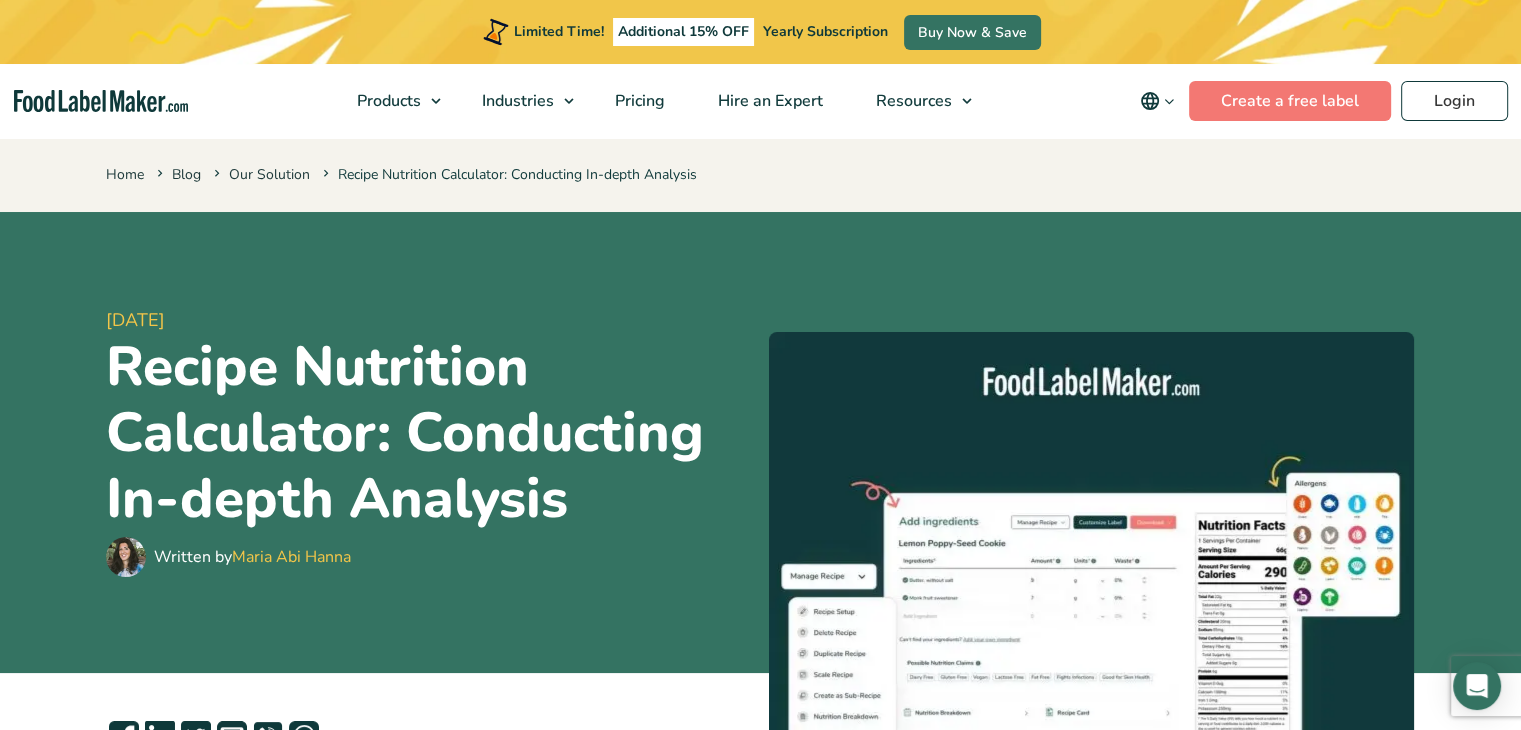 click on "11 June, 2023
Recipe Nutrition Calculator: Conducting In-depth Analysis
Written by                                         Maria Abi Hanna" at bounding box center [761, 442] 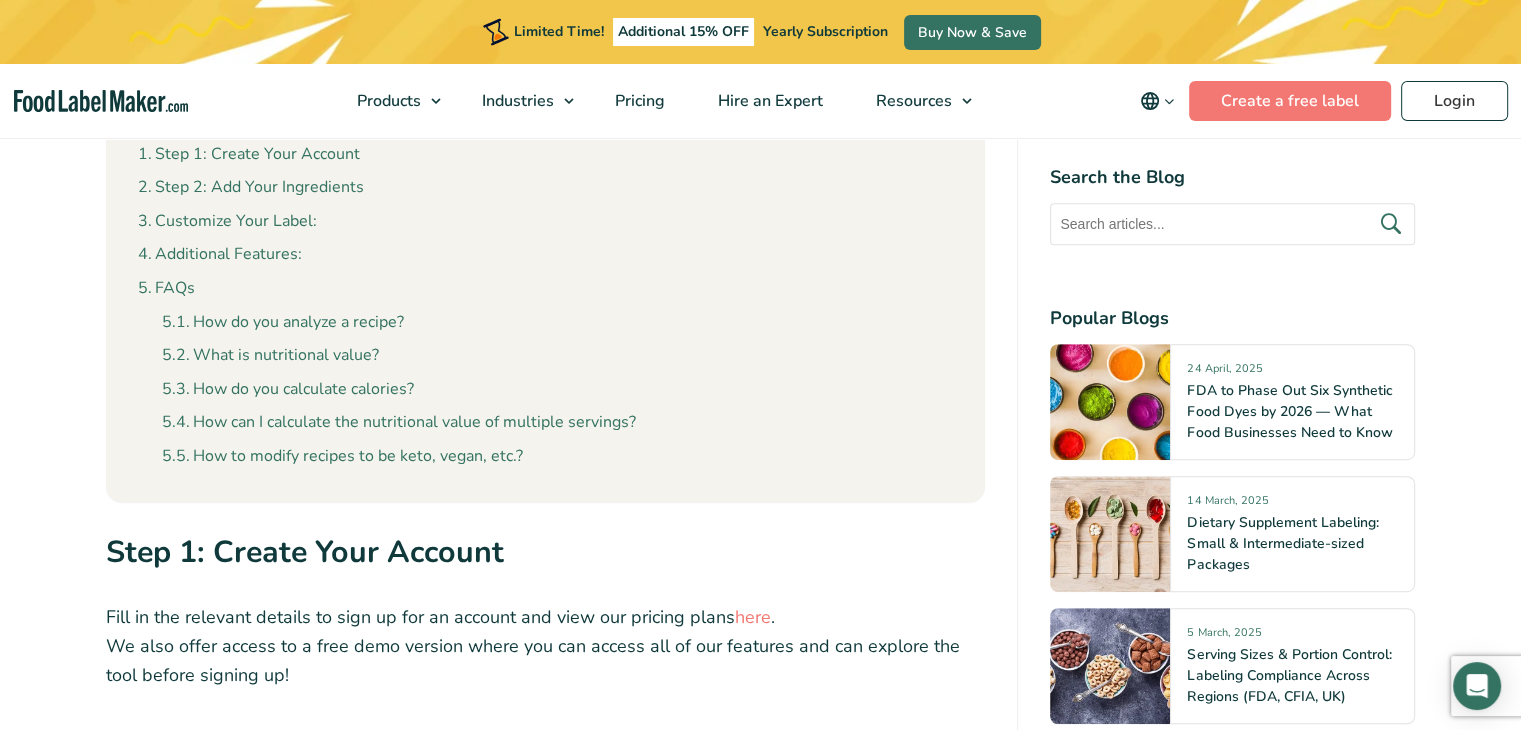 scroll, scrollTop: 900, scrollLeft: 0, axis: vertical 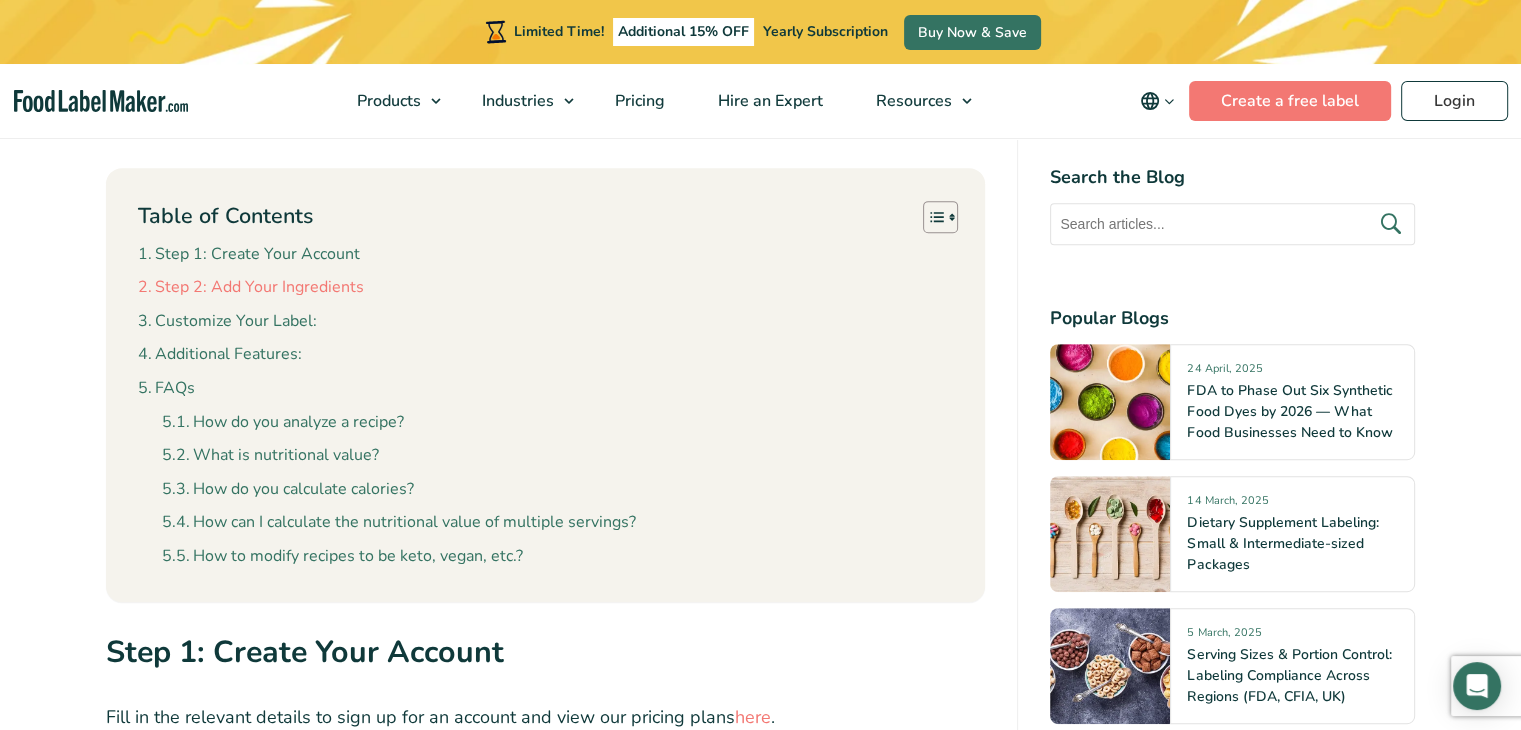 click on "Step 2: Add Your Ingredients" at bounding box center (251, 288) 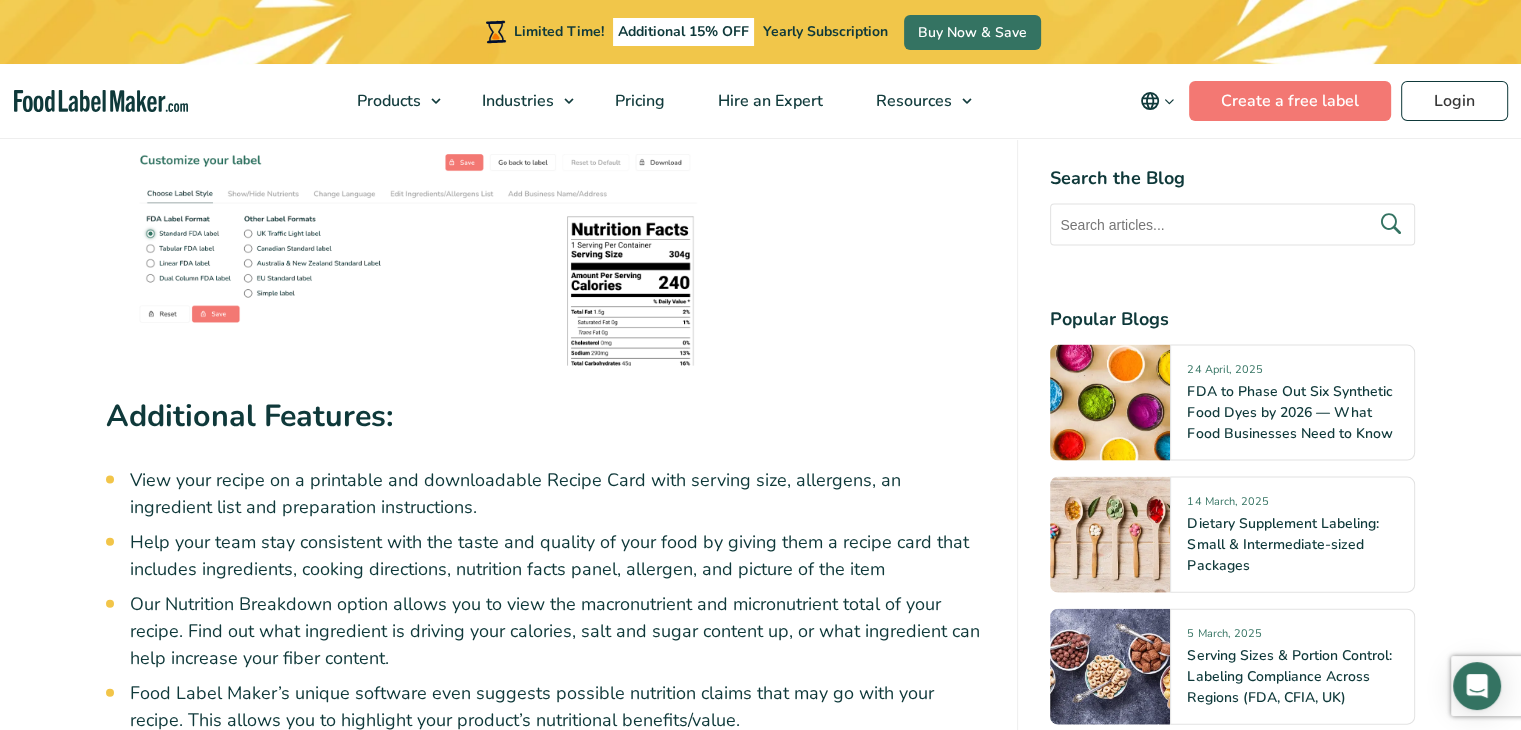 scroll, scrollTop: 4353, scrollLeft: 0, axis: vertical 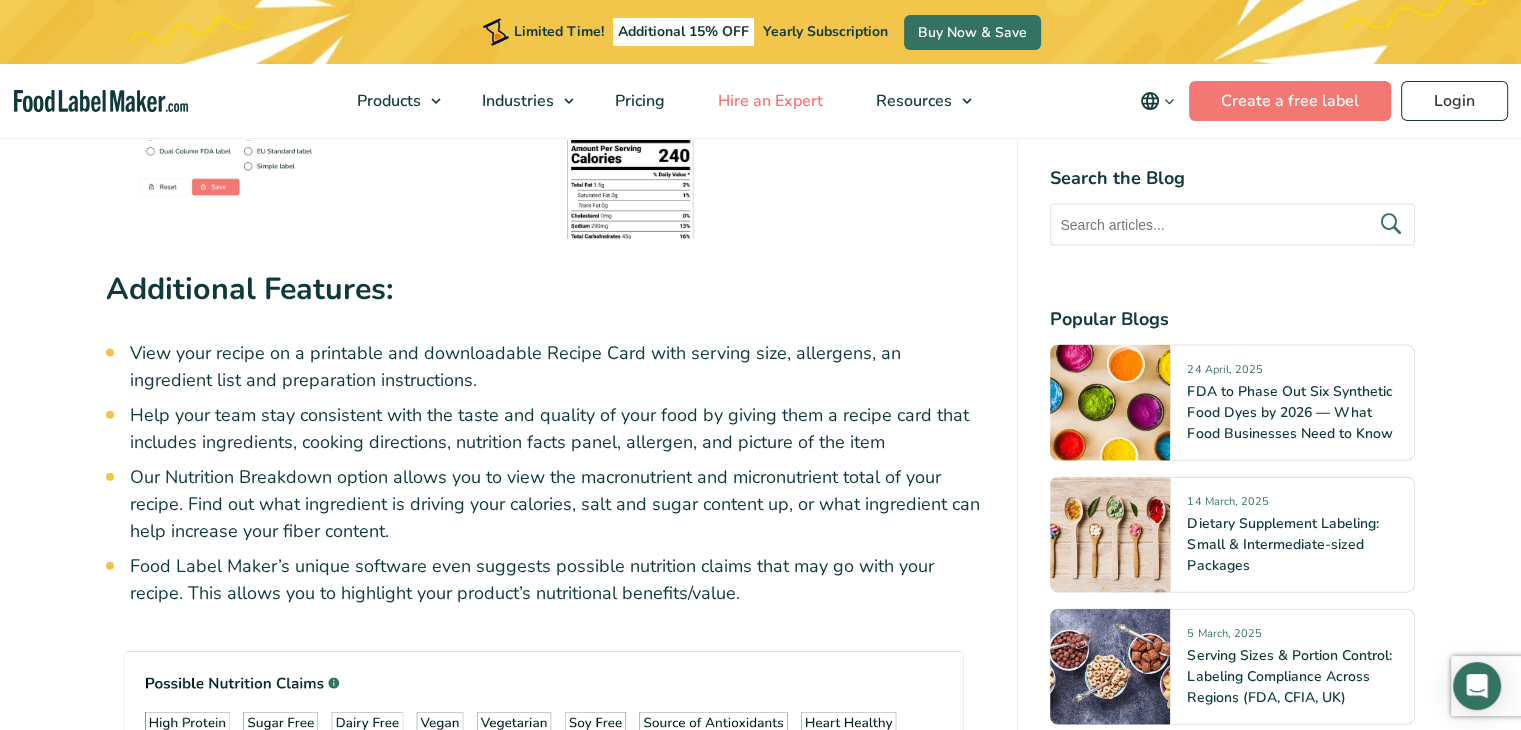 click on "Hire an Expert" at bounding box center [768, 101] 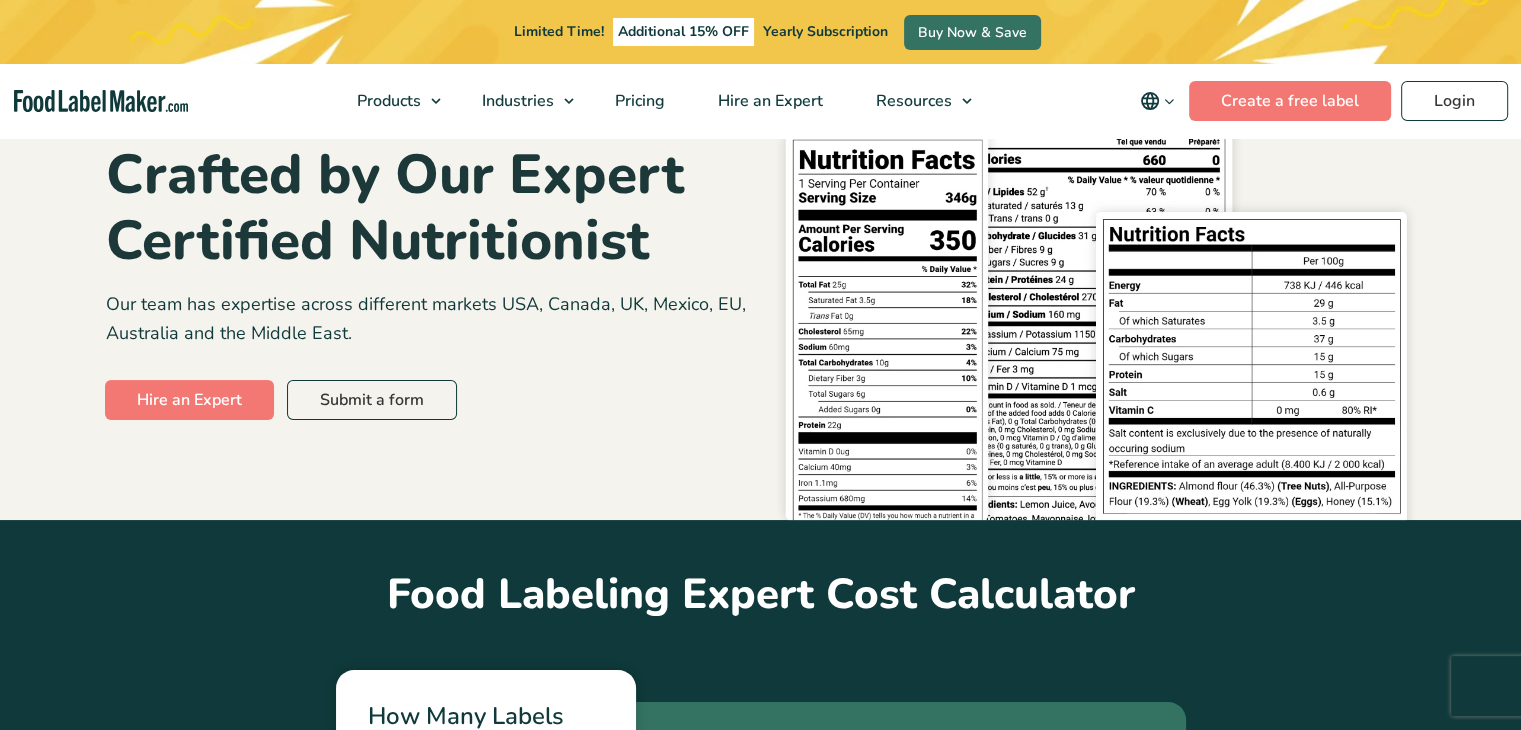 scroll, scrollTop: 200, scrollLeft: 0, axis: vertical 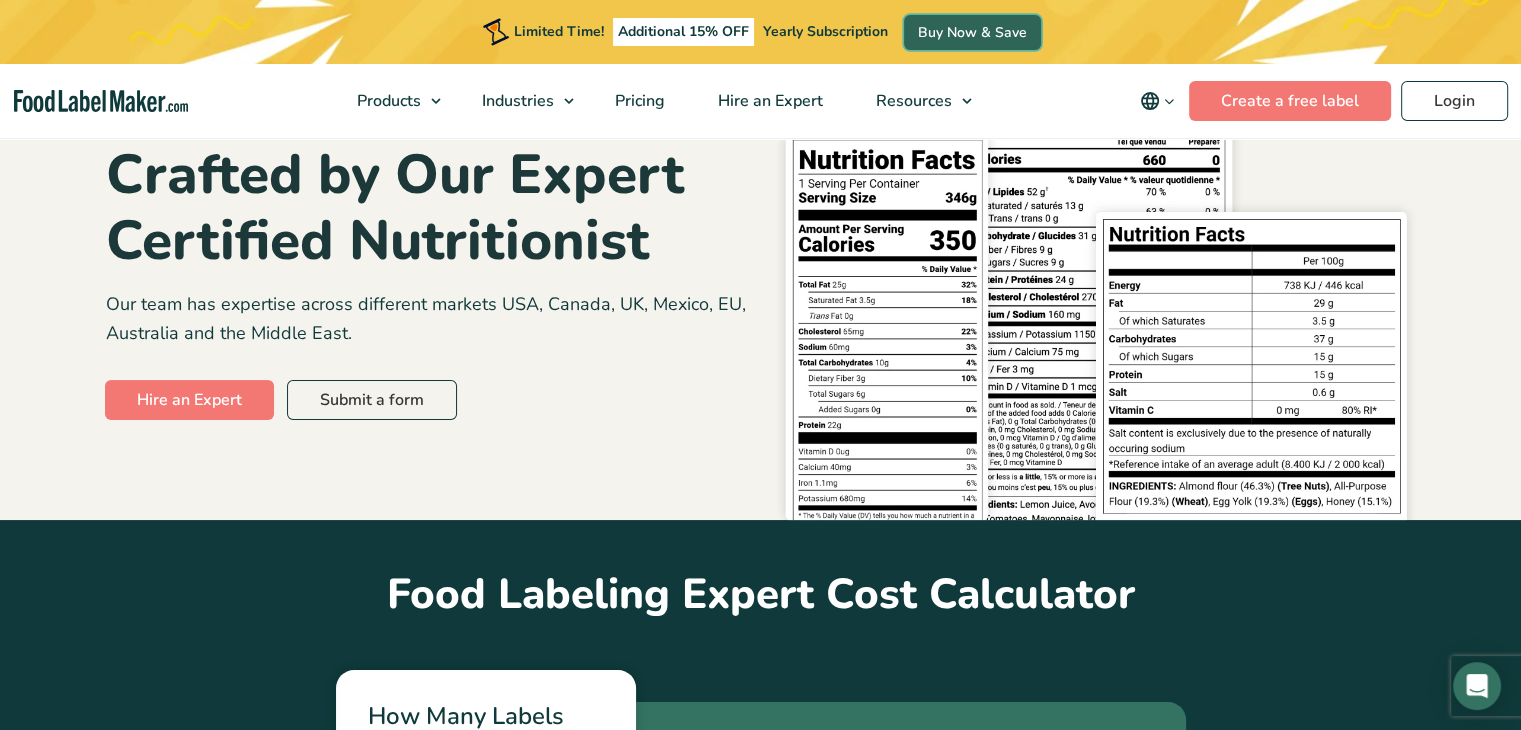 click on "Buy Now & Save" at bounding box center (972, 32) 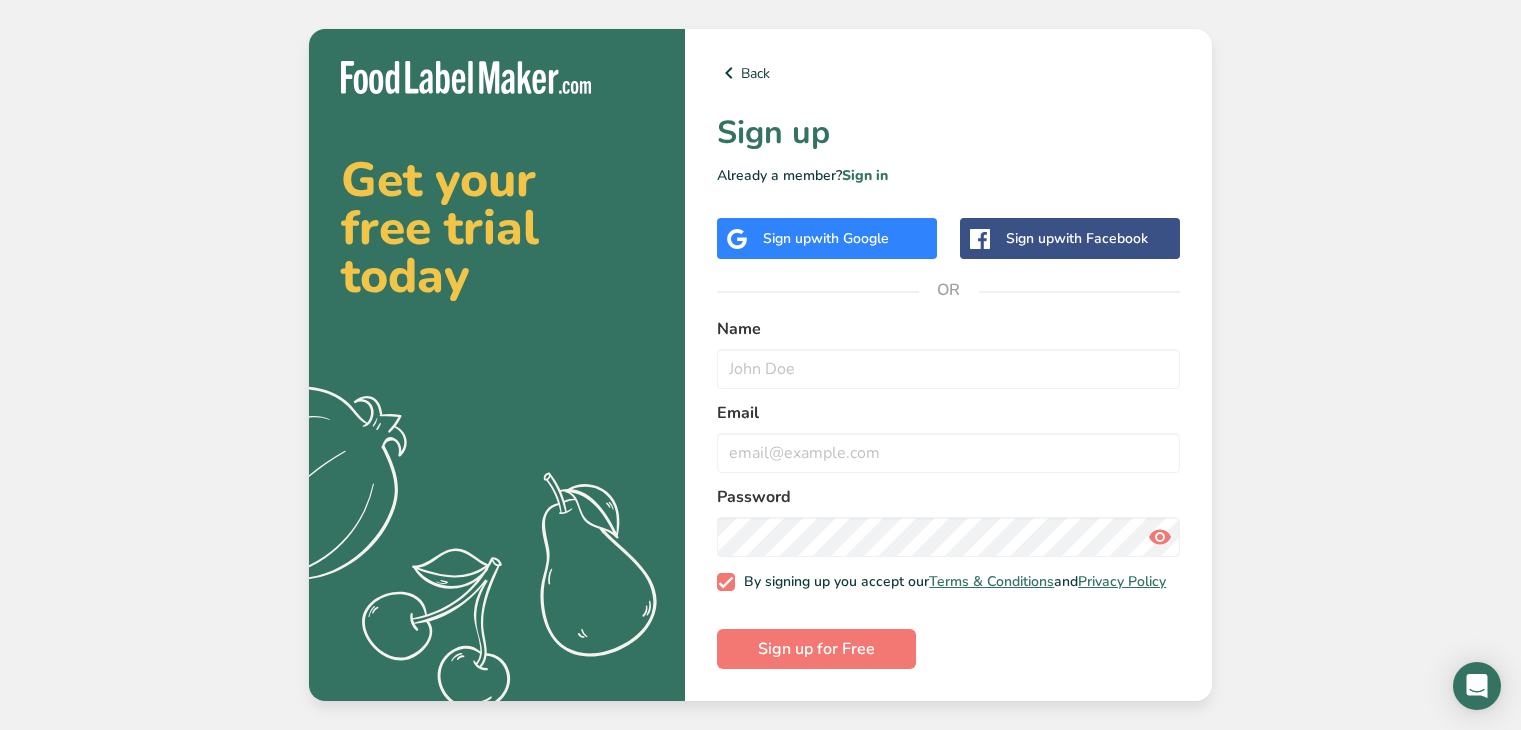 scroll, scrollTop: 0, scrollLeft: 0, axis: both 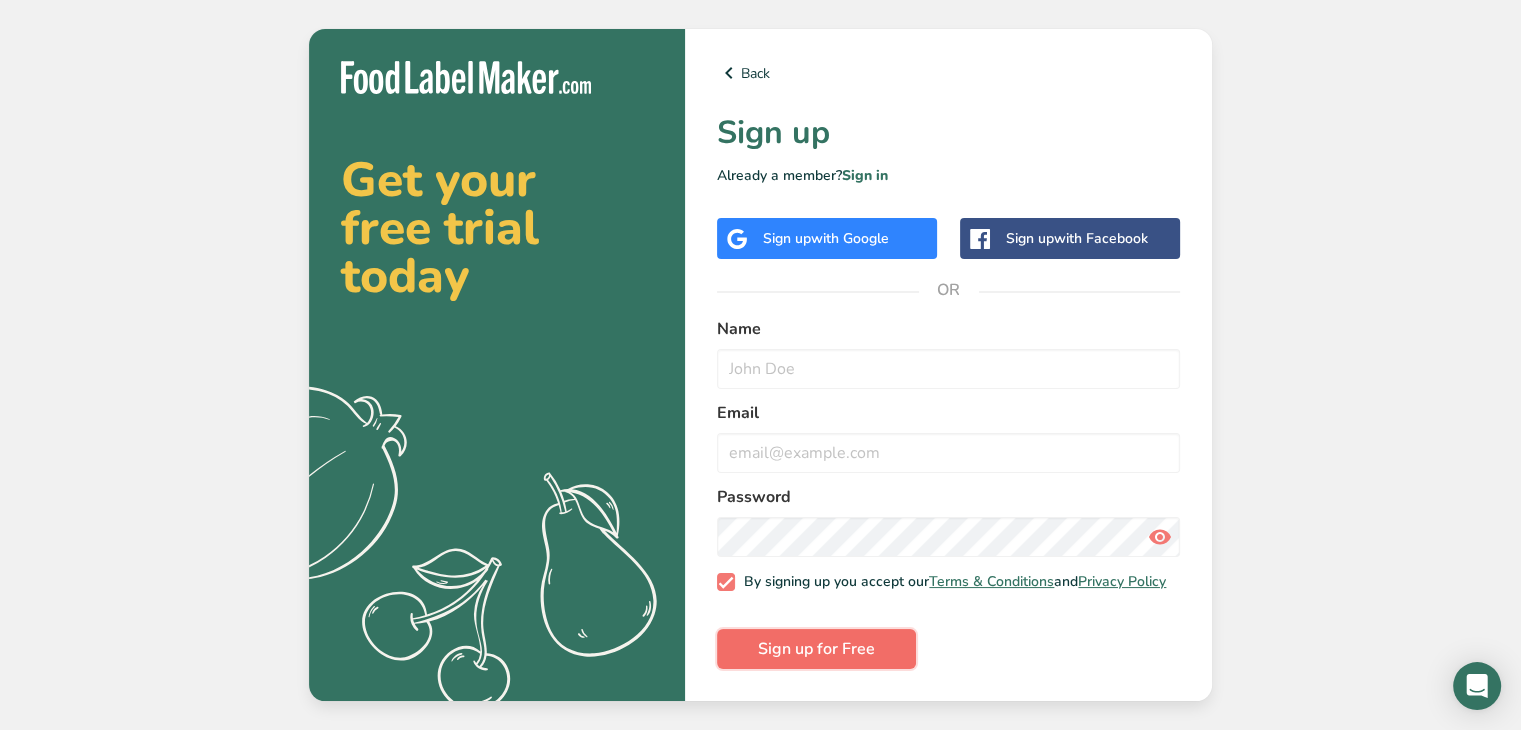 click on "Sign up for Free" at bounding box center (816, 649) 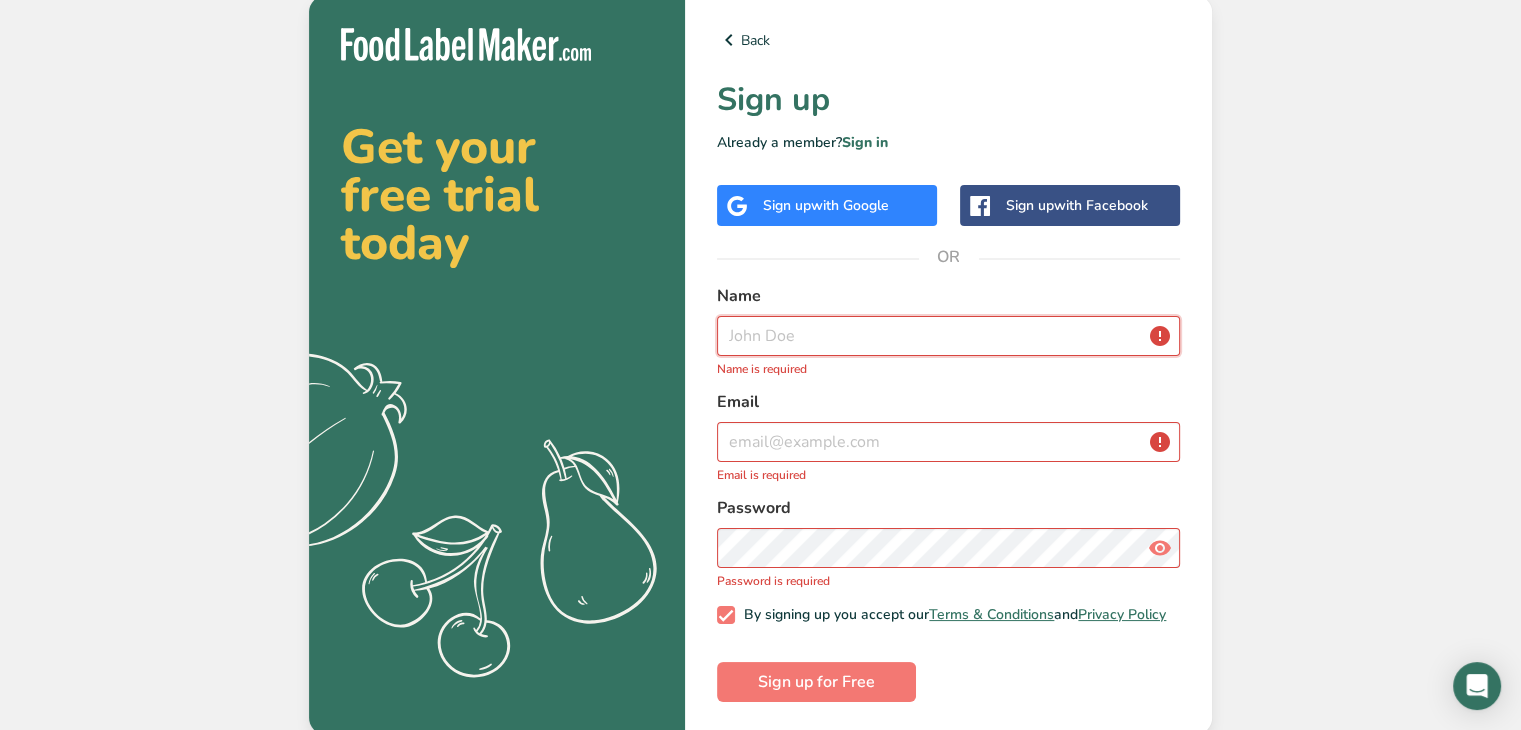drag, startPoint x: 758, startPoint y: 325, endPoint x: 743, endPoint y: 317, distance: 17 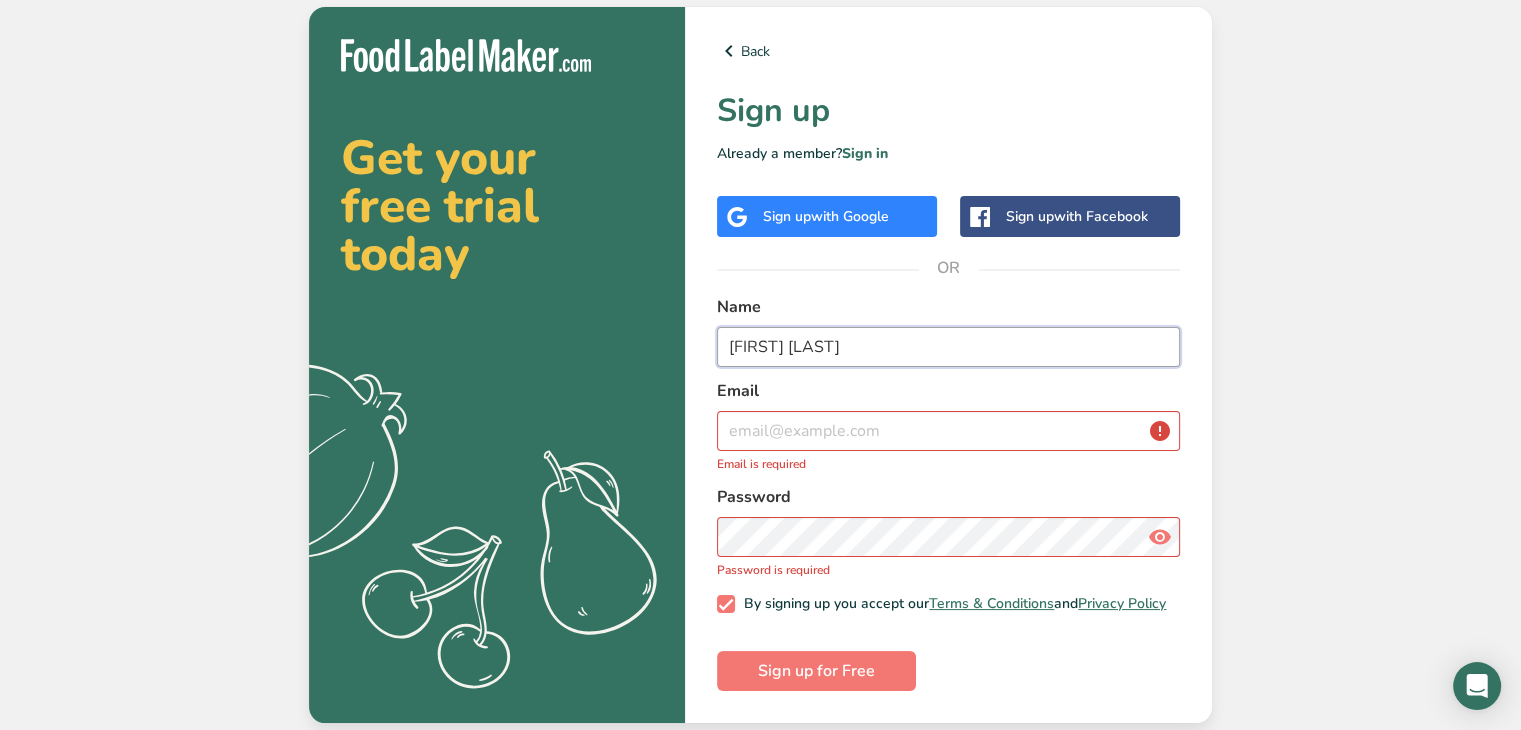 type on "[FIRST] [LAST]" 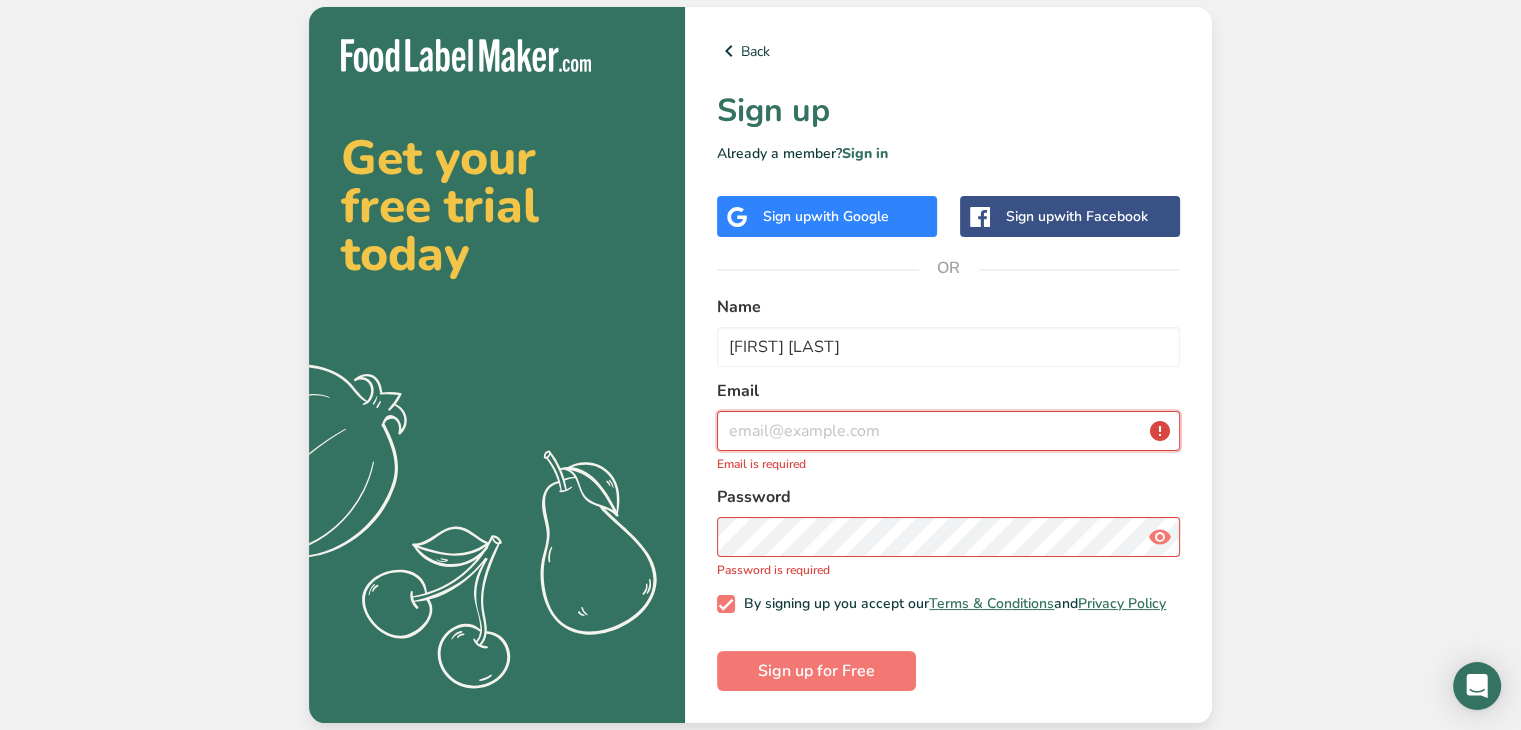 drag, startPoint x: 763, startPoint y: 425, endPoint x: 708, endPoint y: 404, distance: 58.872746 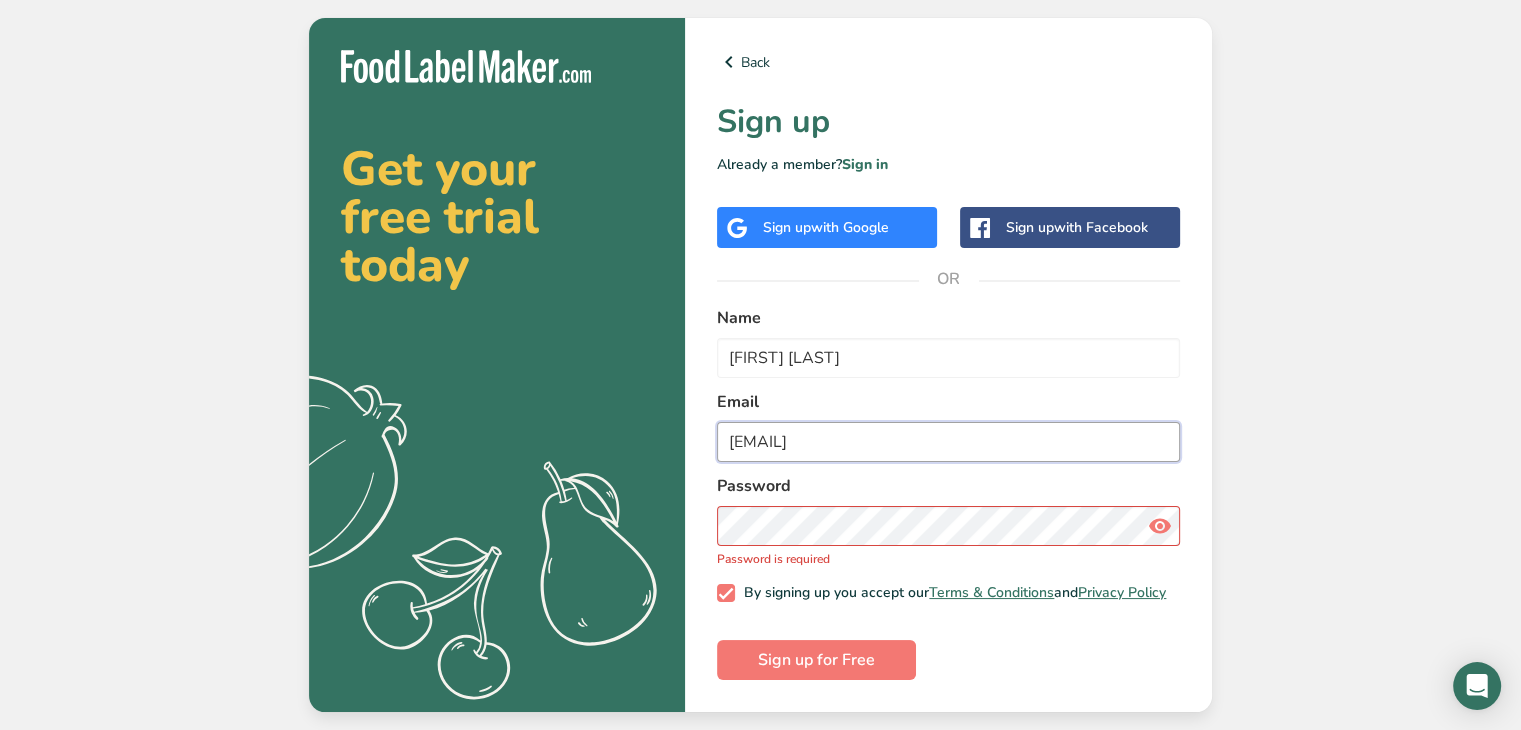 type on "[EMAIL]" 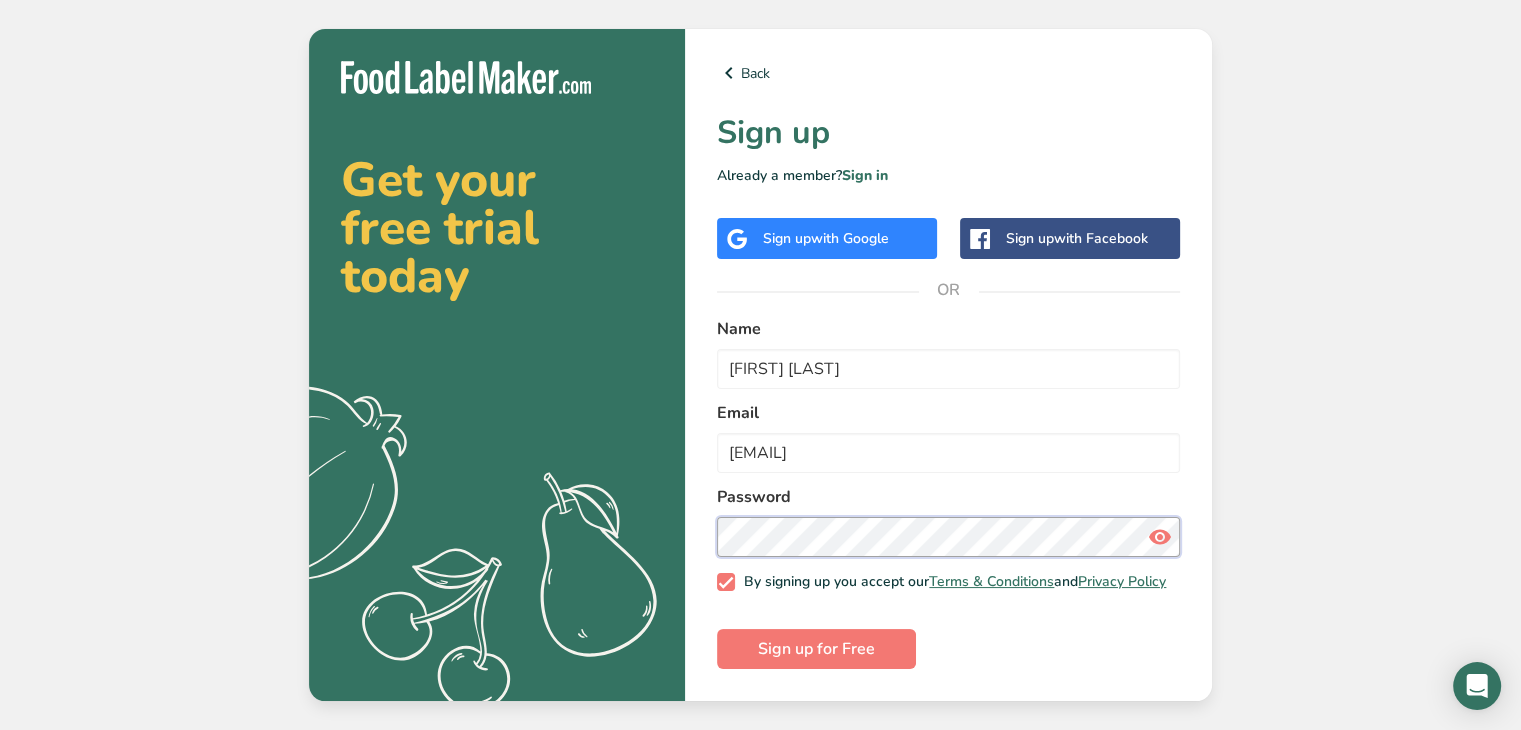 click on "Sign up for Free" at bounding box center [816, 649] 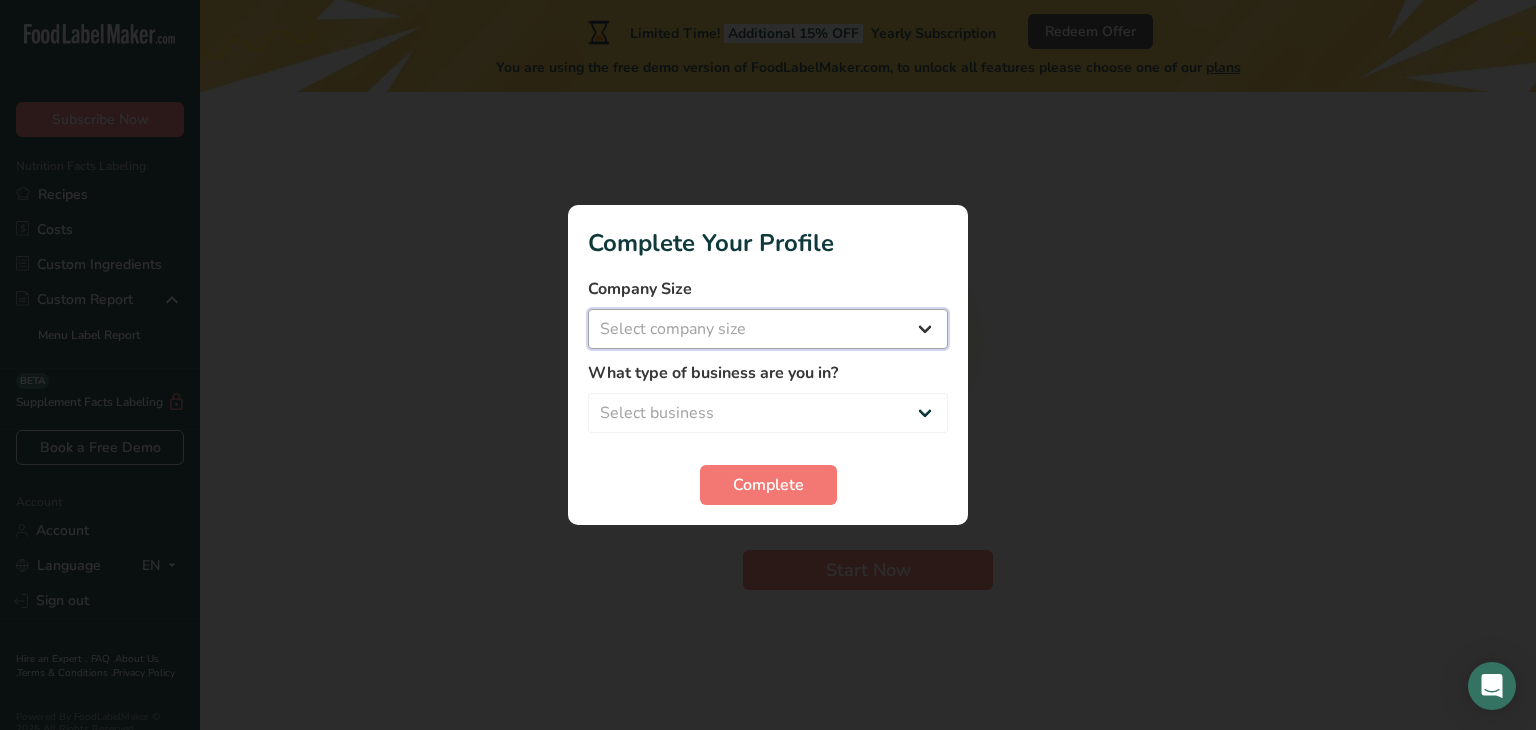 click on "Select company size
Fewer than 10 Employees
10 to 50 Employees
51 to 500 Employees
Over 500 Employees" at bounding box center [768, 329] 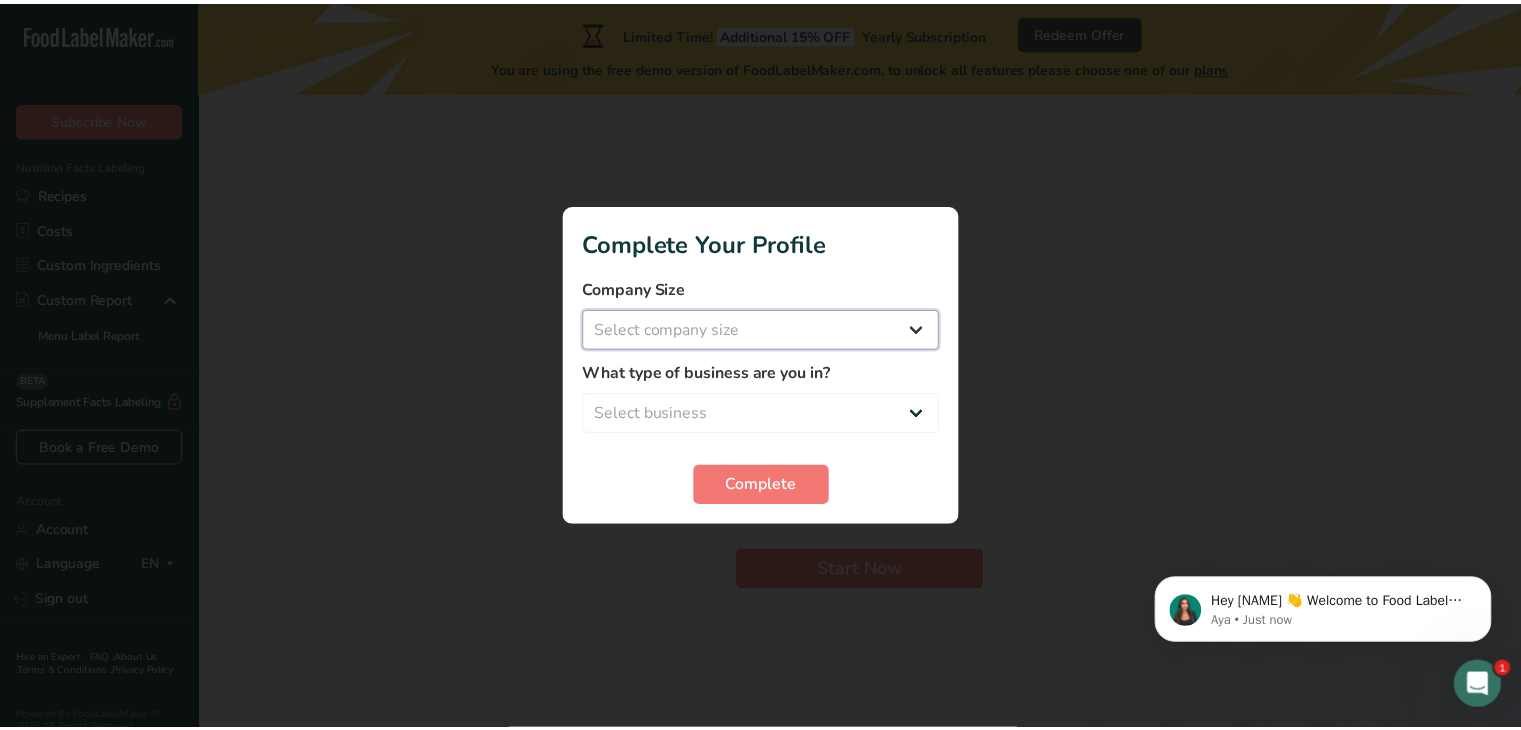 scroll, scrollTop: 0, scrollLeft: 0, axis: both 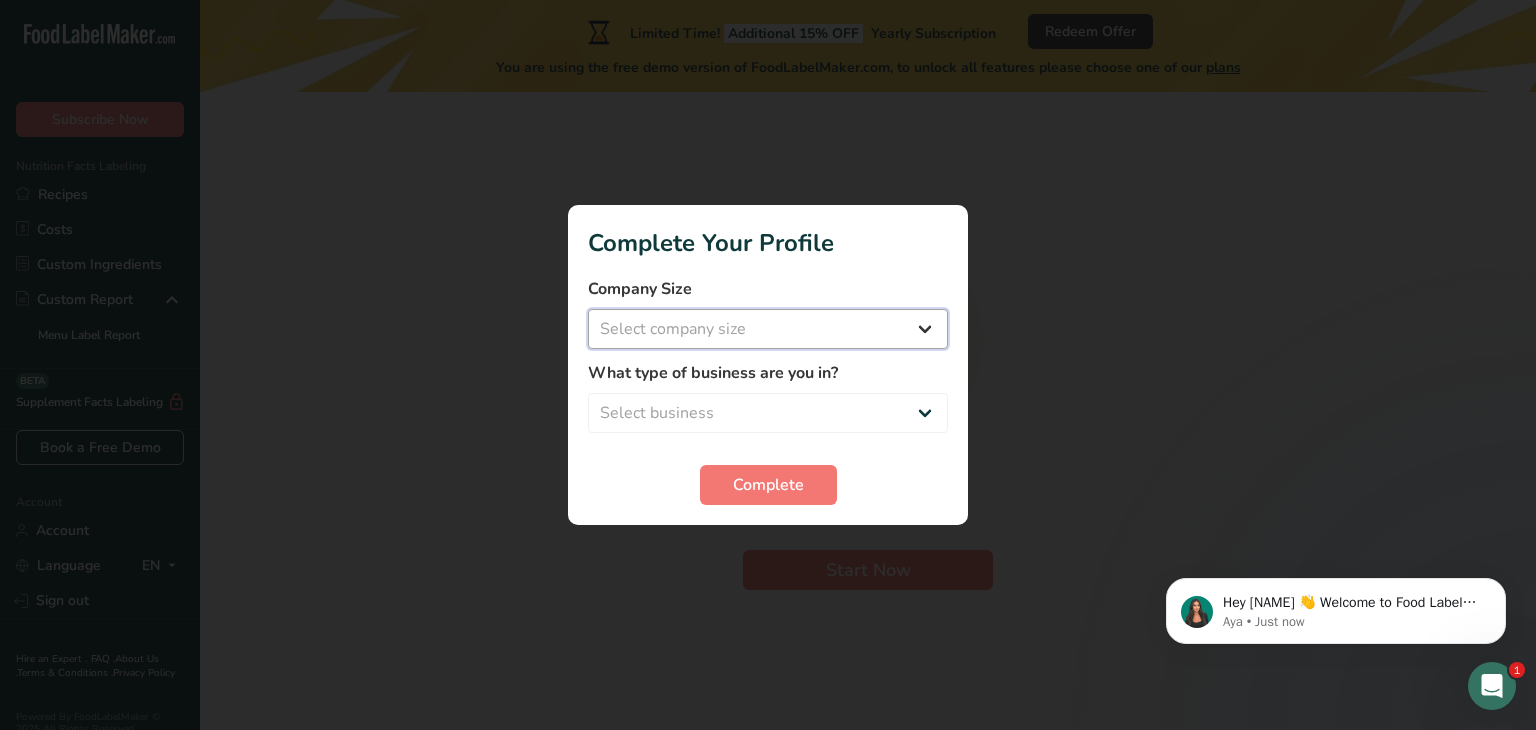select on "1" 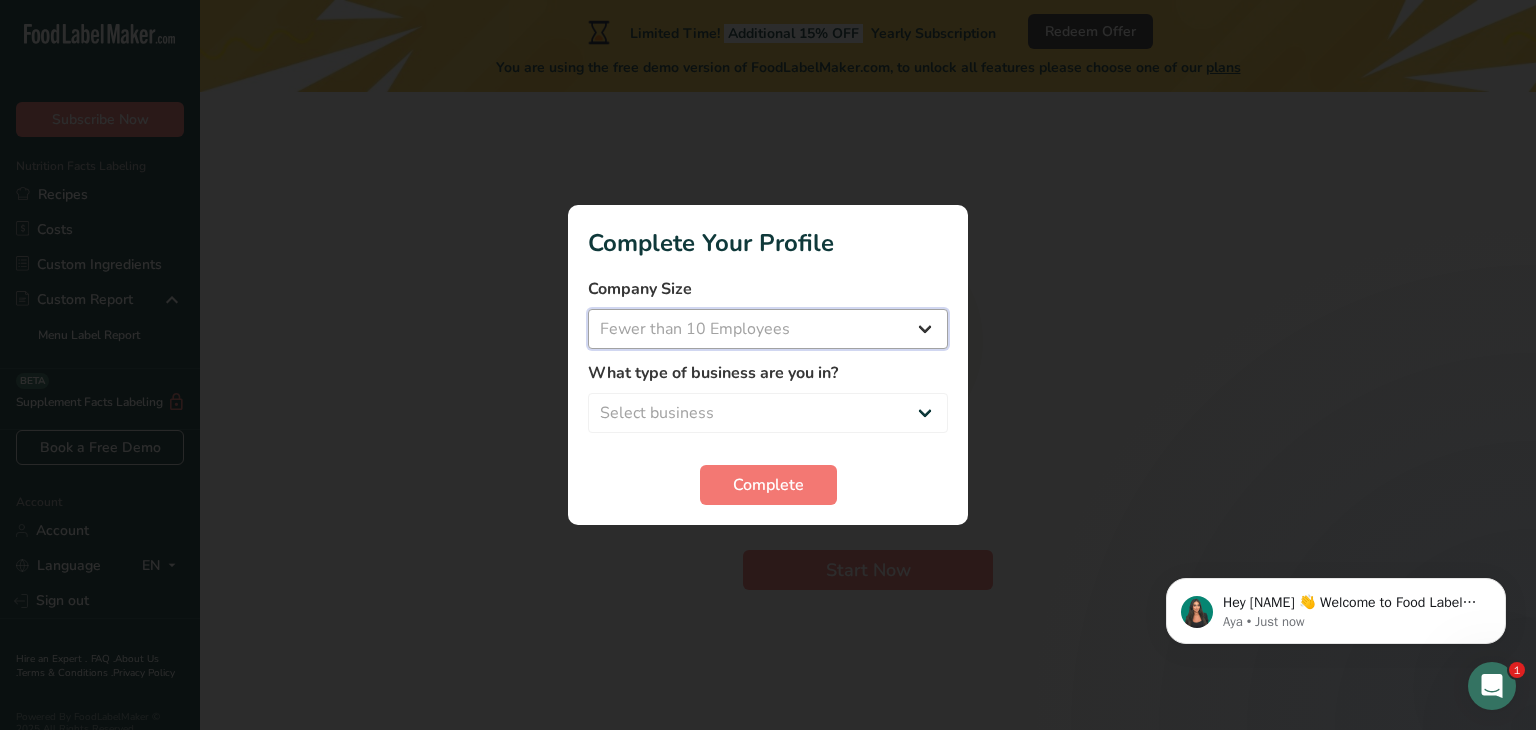 click on "Select company size
Fewer than 10 Employees
10 to 50 Employees
51 to 500 Employees
Over 500 Employees" at bounding box center (768, 329) 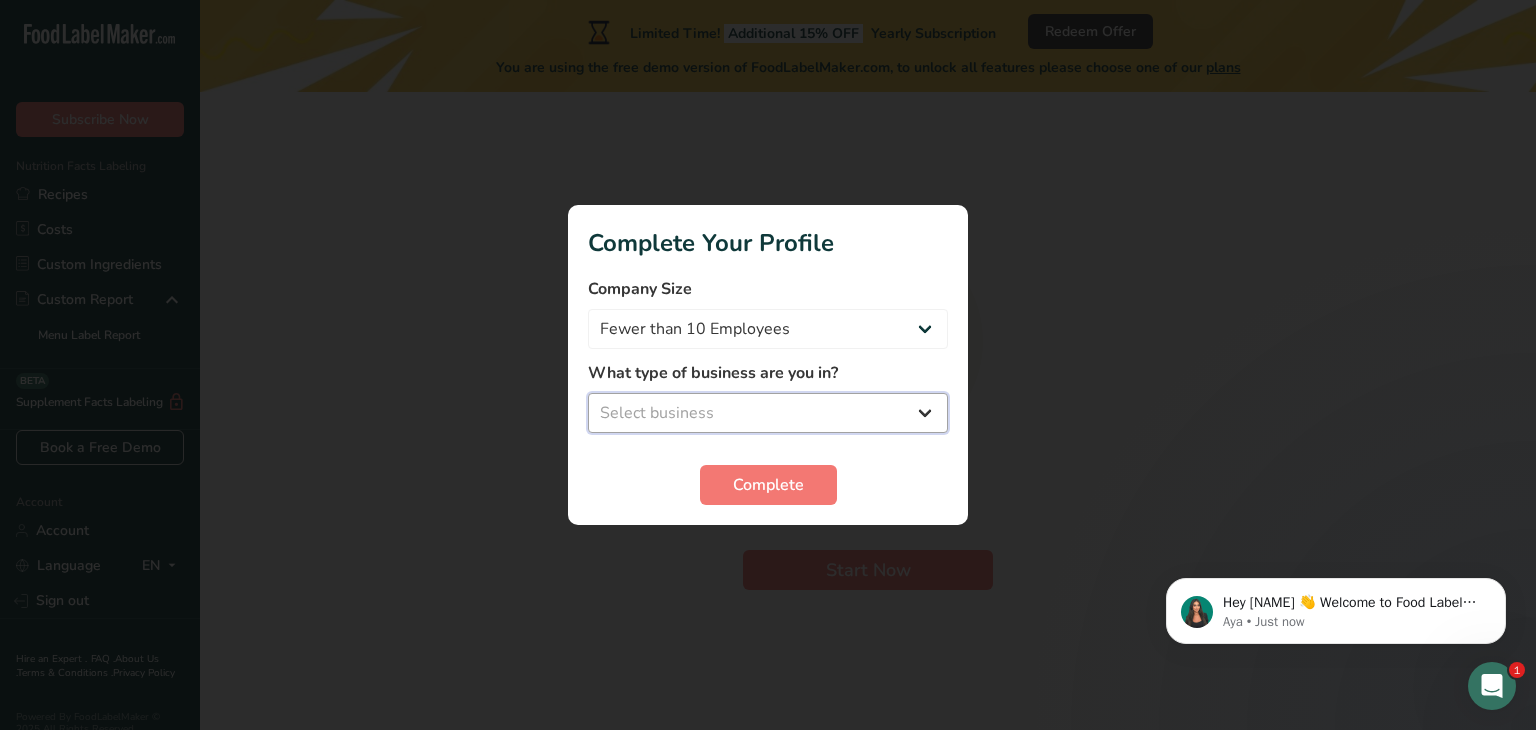 click on "Select business
Packaged Food Manufacturer
Restaurant & Cafe
Bakery
Meal Plans & Catering Company
Nutritionist
Food Blogger
Personal Trainer
Other" at bounding box center [768, 413] 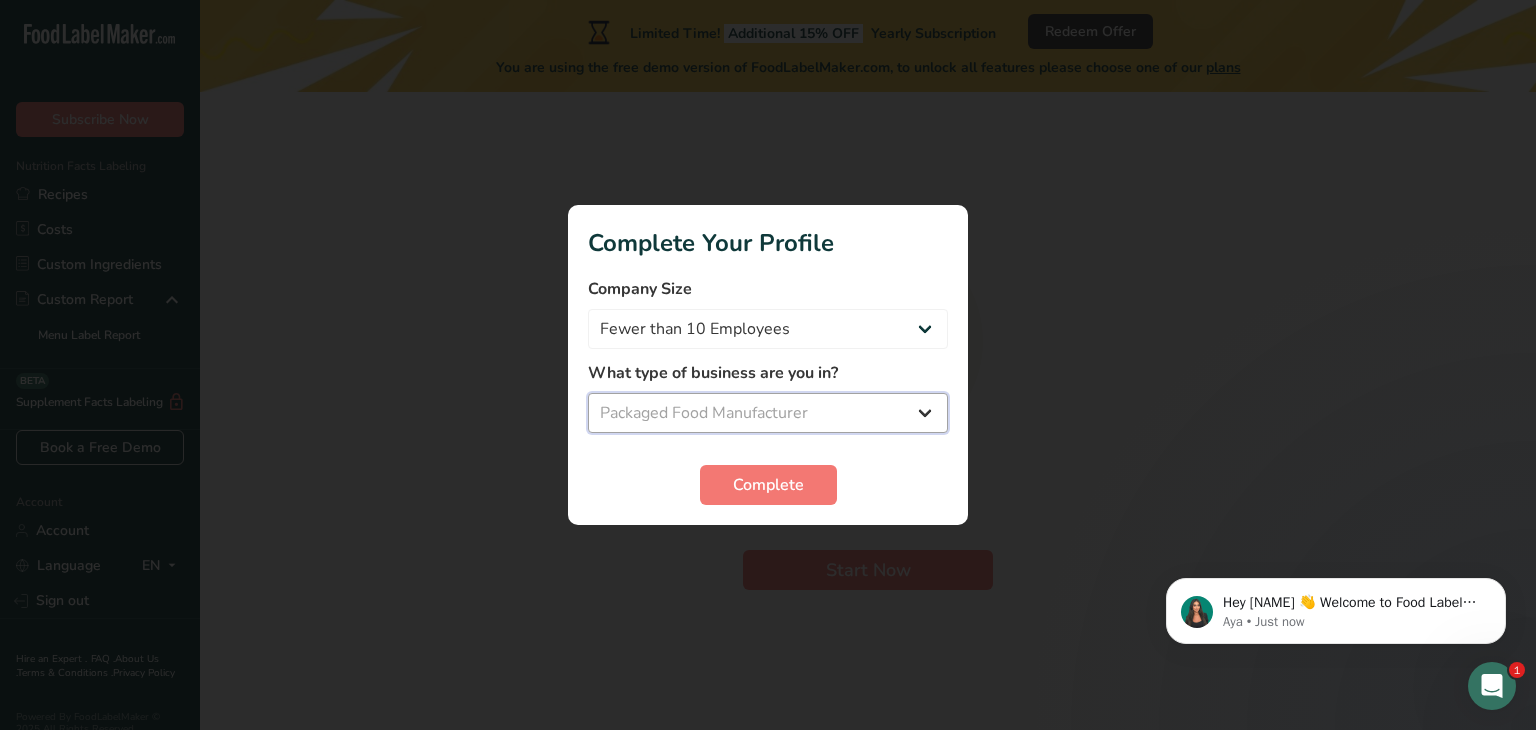 click on "Select business
Packaged Food Manufacturer
Restaurant & Cafe
Bakery
Meal Plans & Catering Company
Nutritionist
Food Blogger
Personal Trainer
Other" at bounding box center [768, 413] 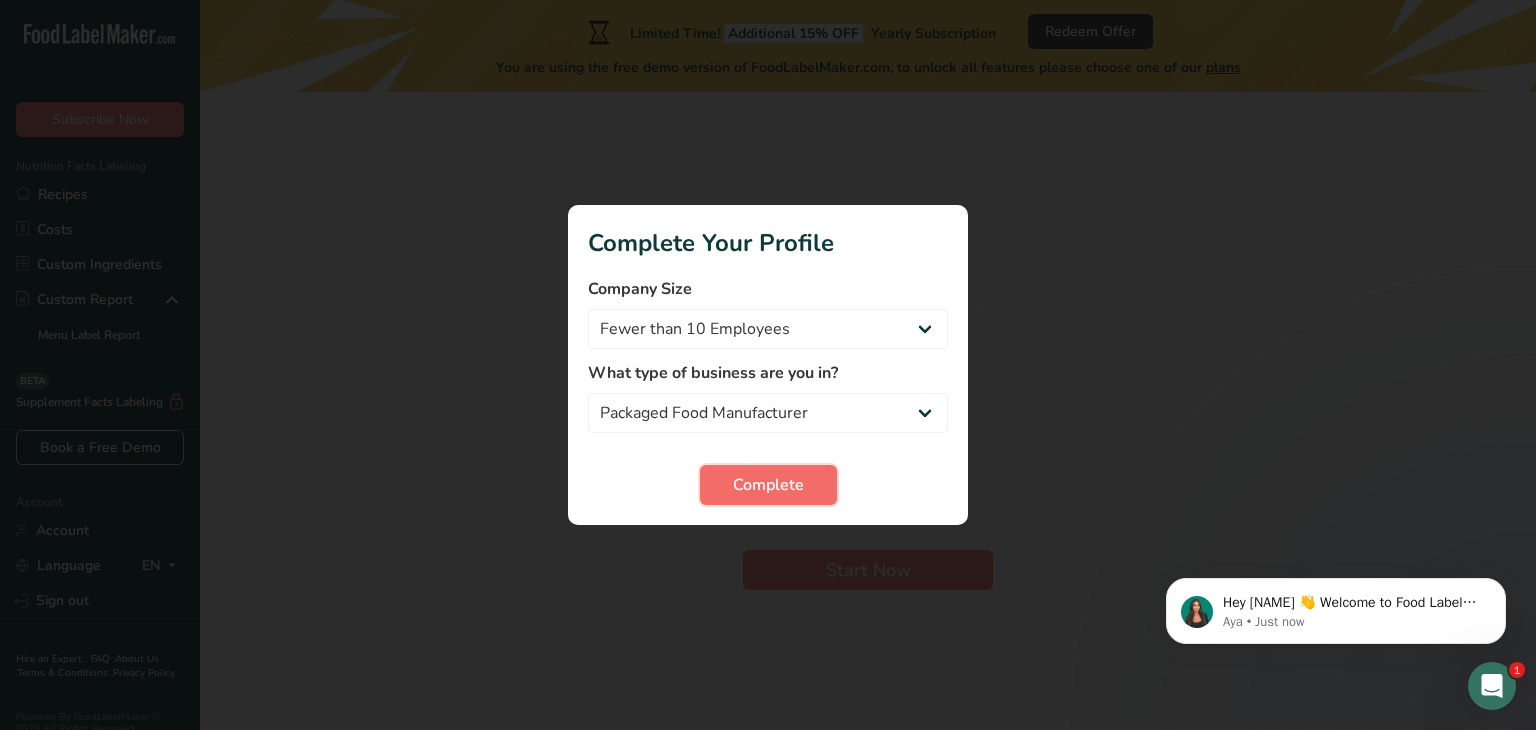 click on "Complete" at bounding box center [768, 485] 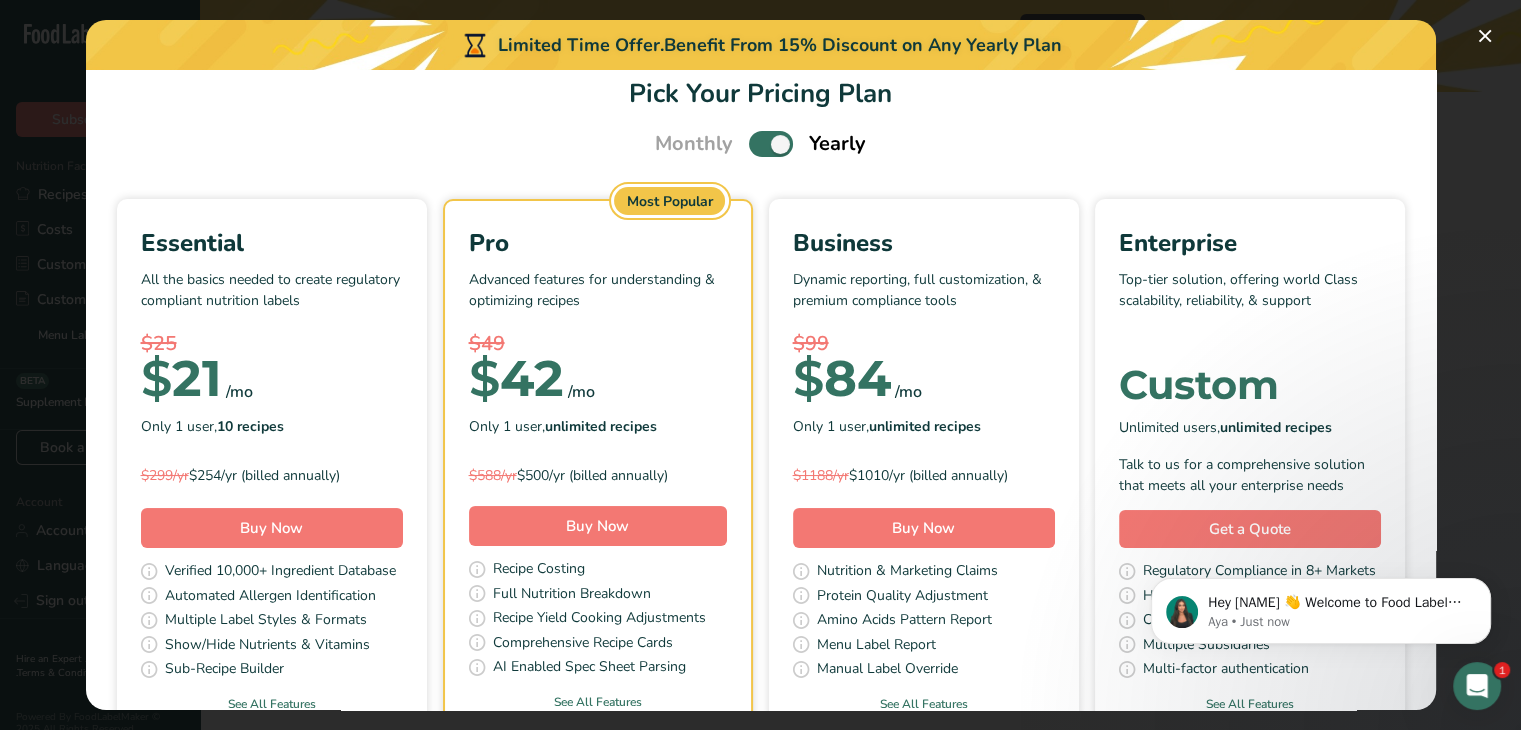 scroll, scrollTop: 0, scrollLeft: 0, axis: both 